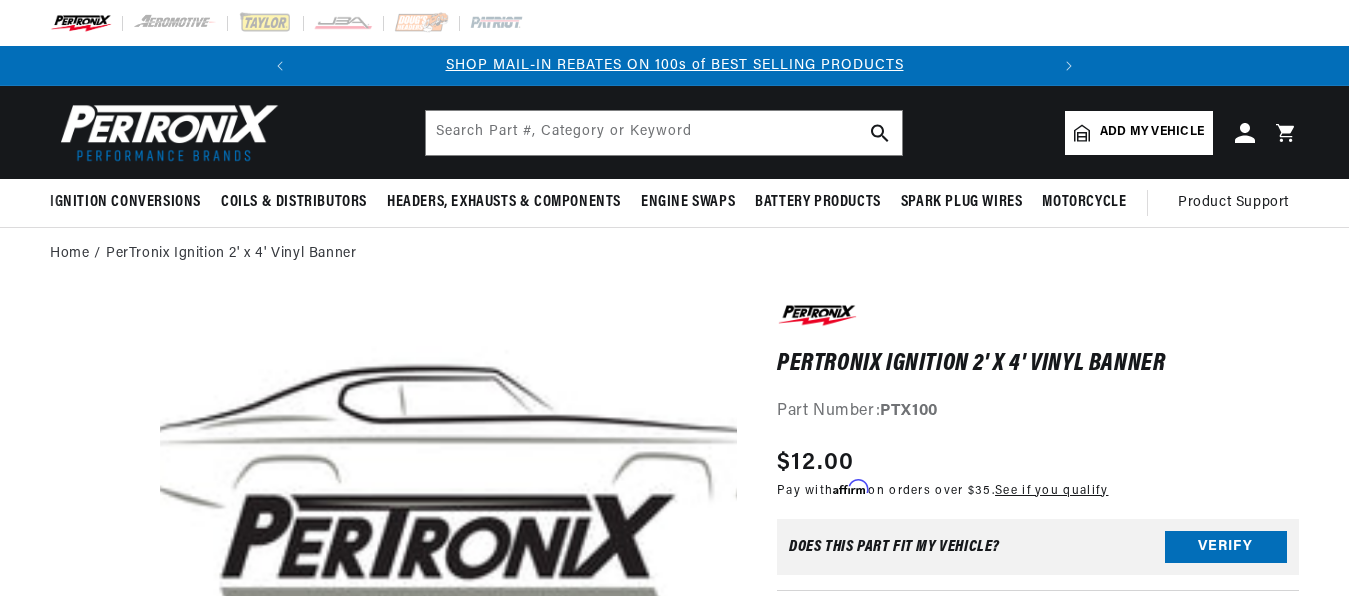 scroll, scrollTop: 306, scrollLeft: 0, axis: vertical 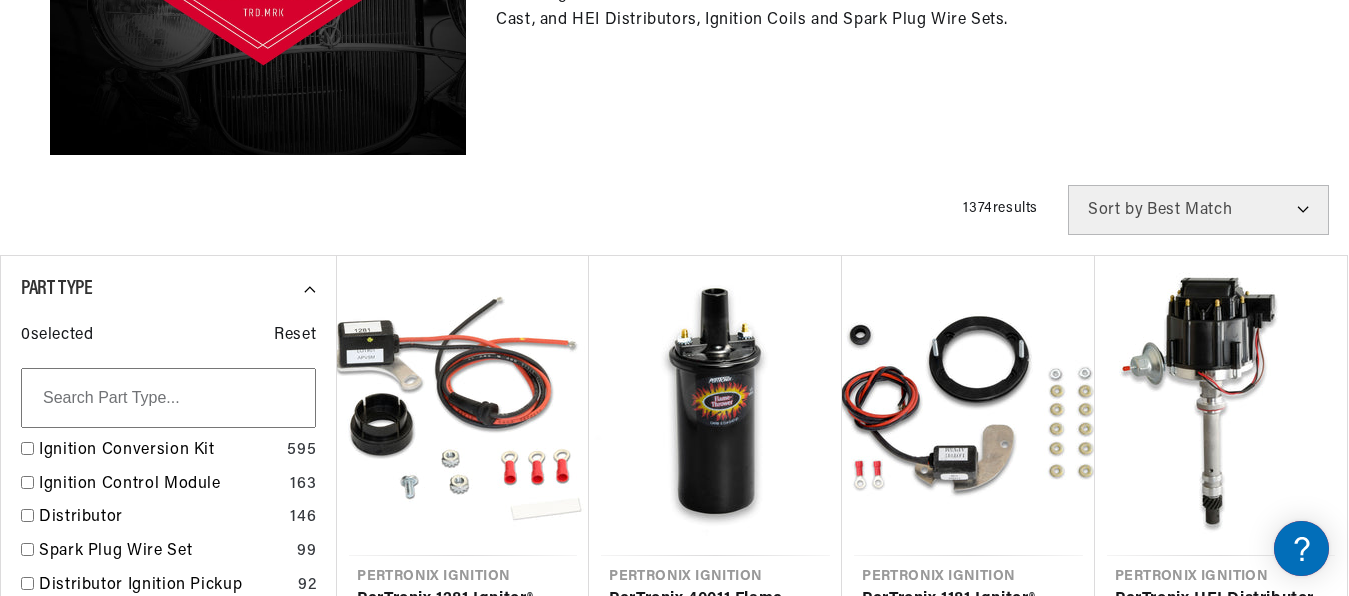 click at bounding box center (168, 398) 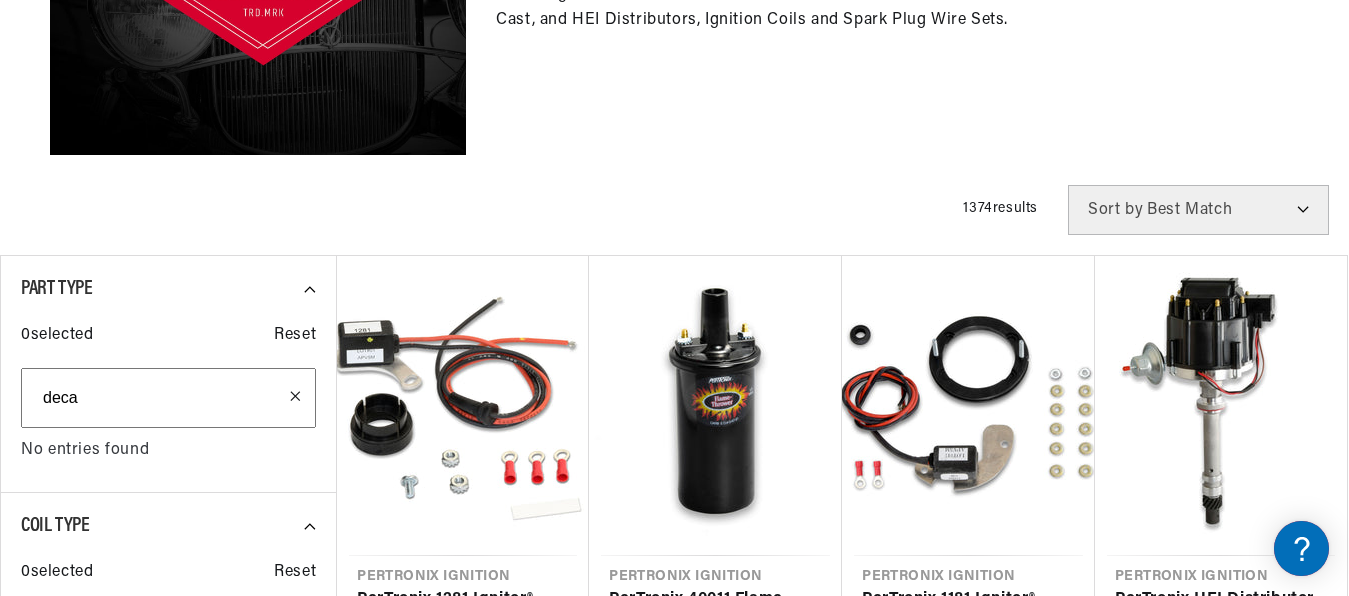 scroll, scrollTop: 0, scrollLeft: 0, axis: both 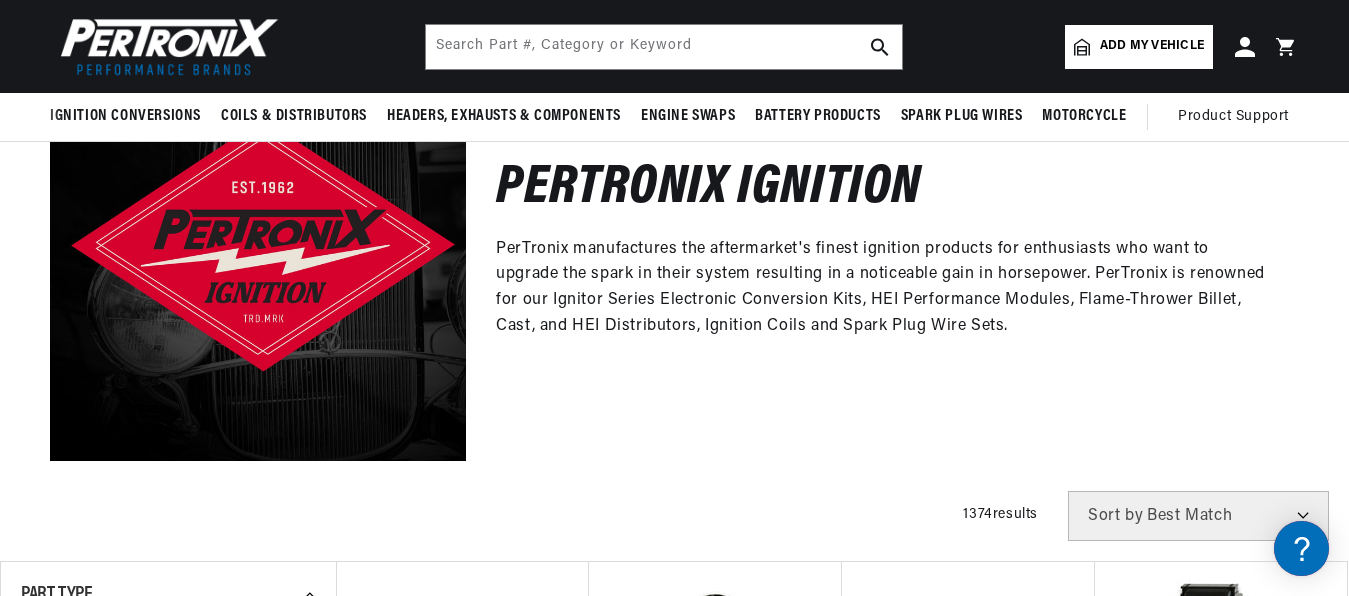 type on "decal" 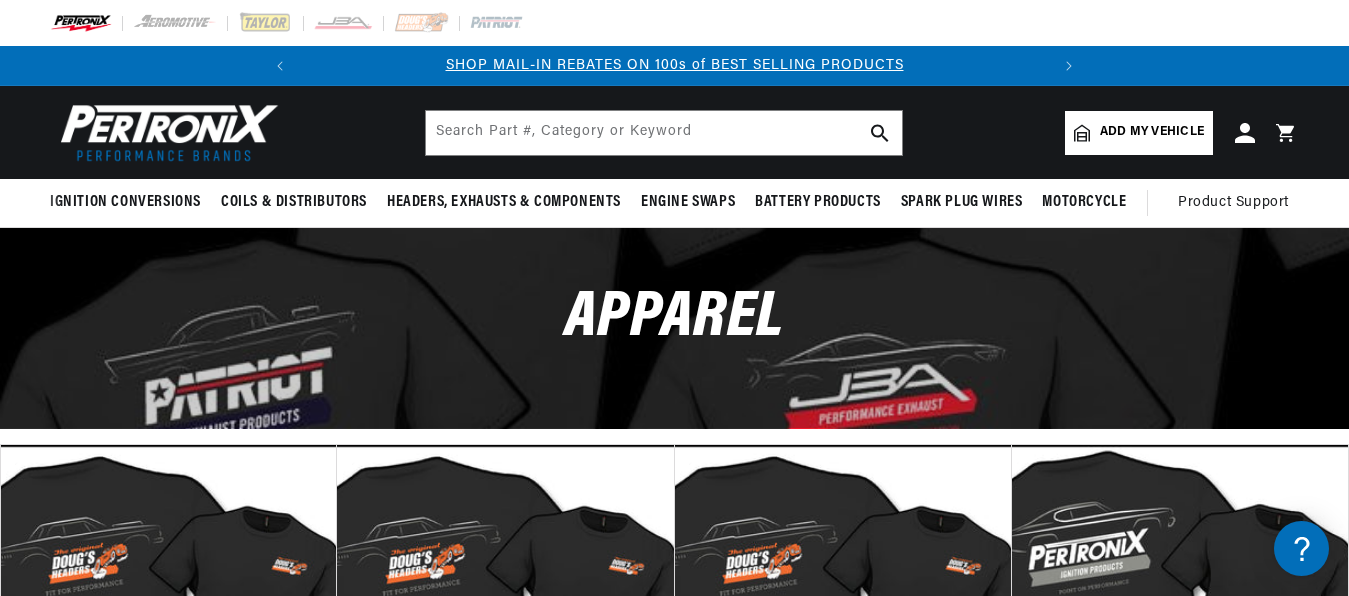 scroll, scrollTop: 0, scrollLeft: 0, axis: both 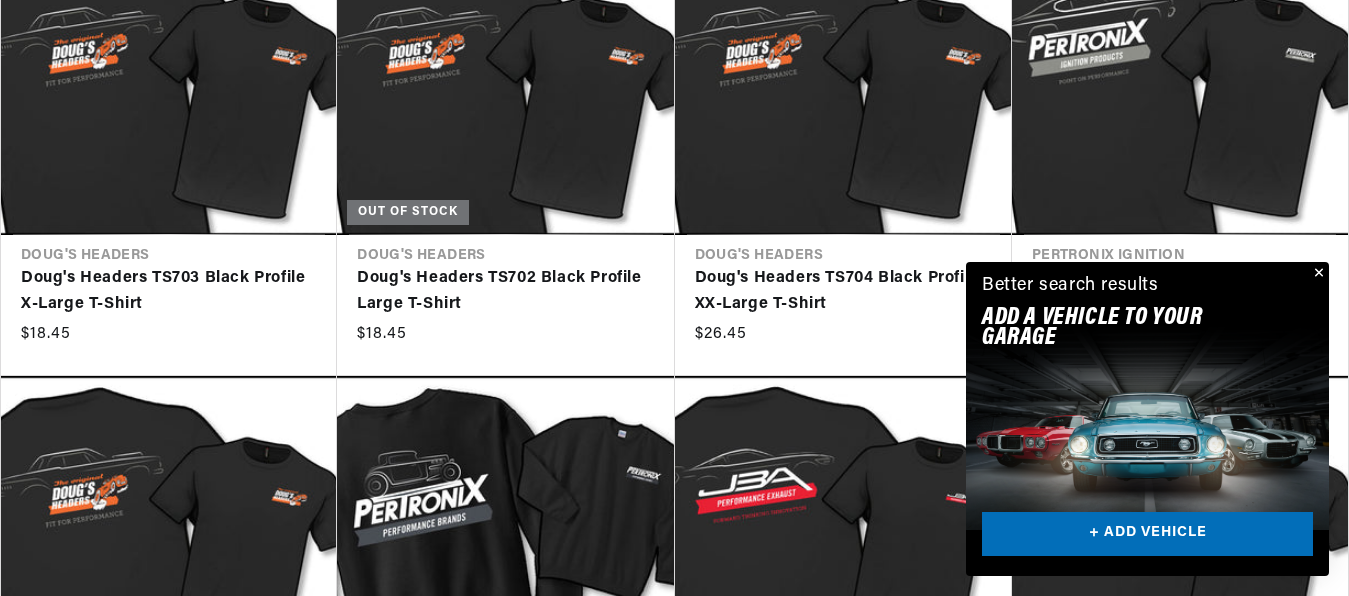 click at bounding box center (1317, 274) 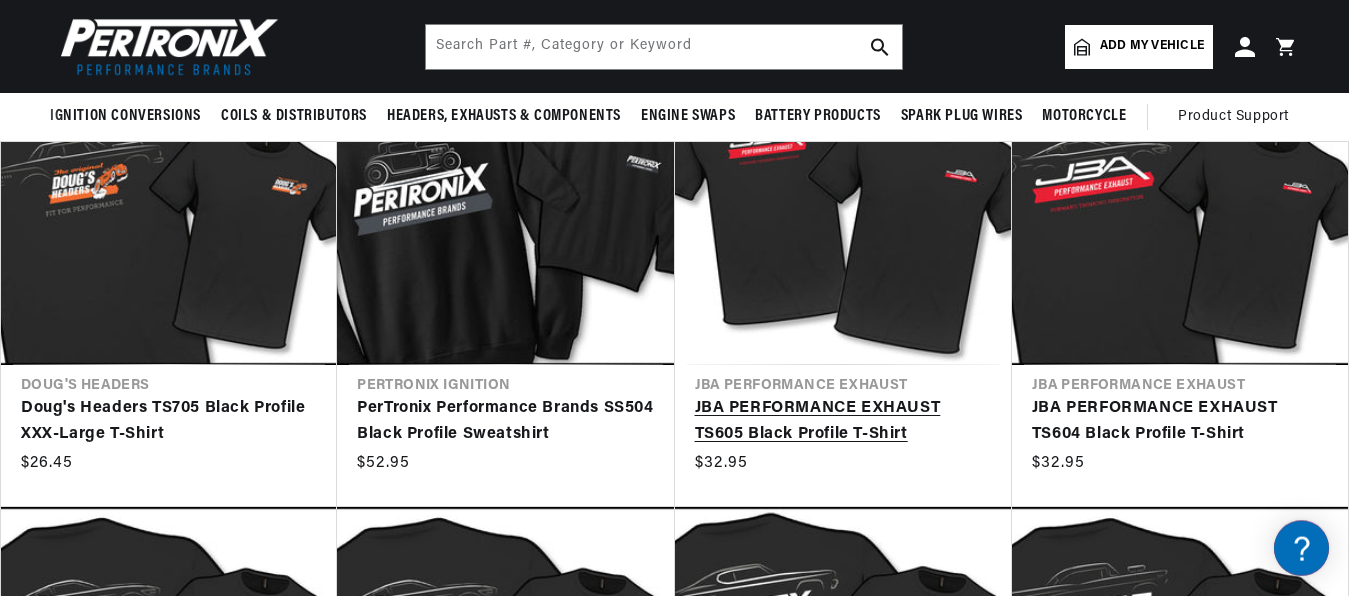 scroll, scrollTop: 612, scrollLeft: 0, axis: vertical 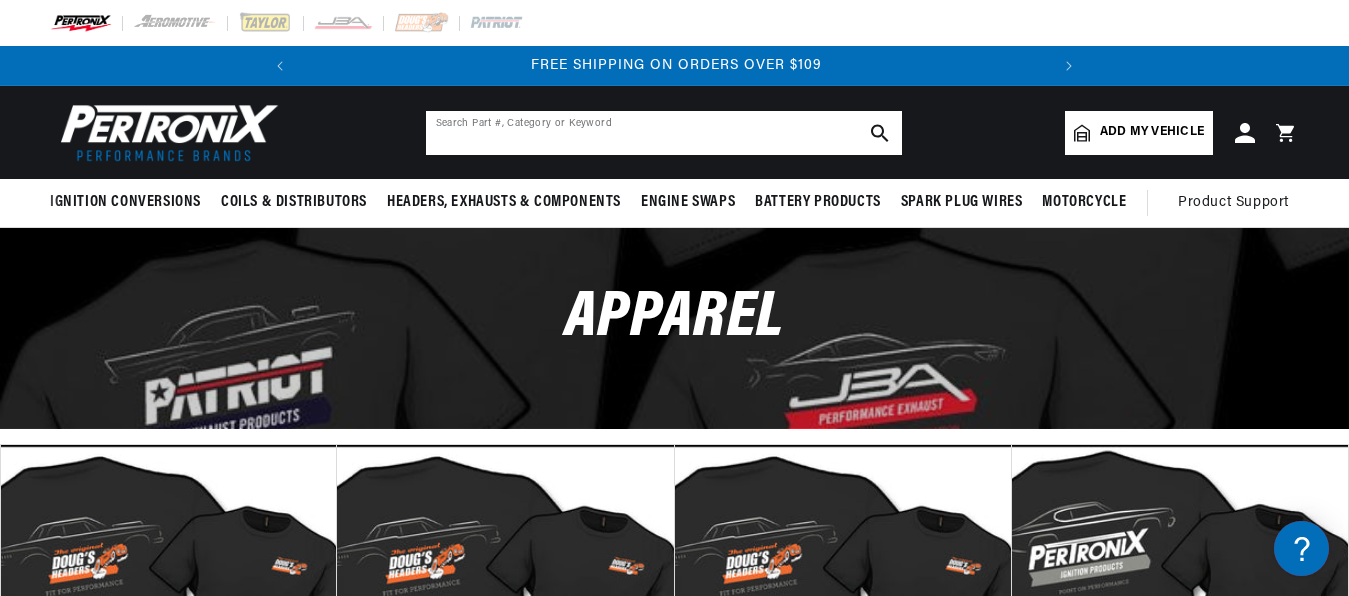 click at bounding box center [664, 133] 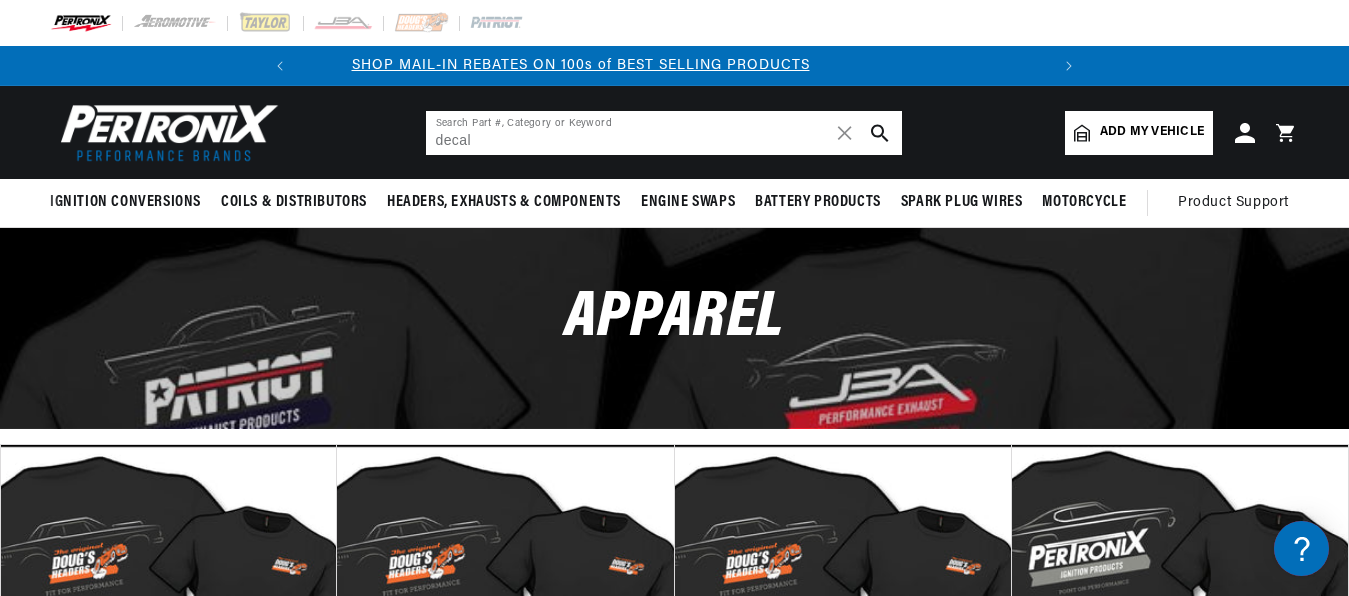 type on "decal" 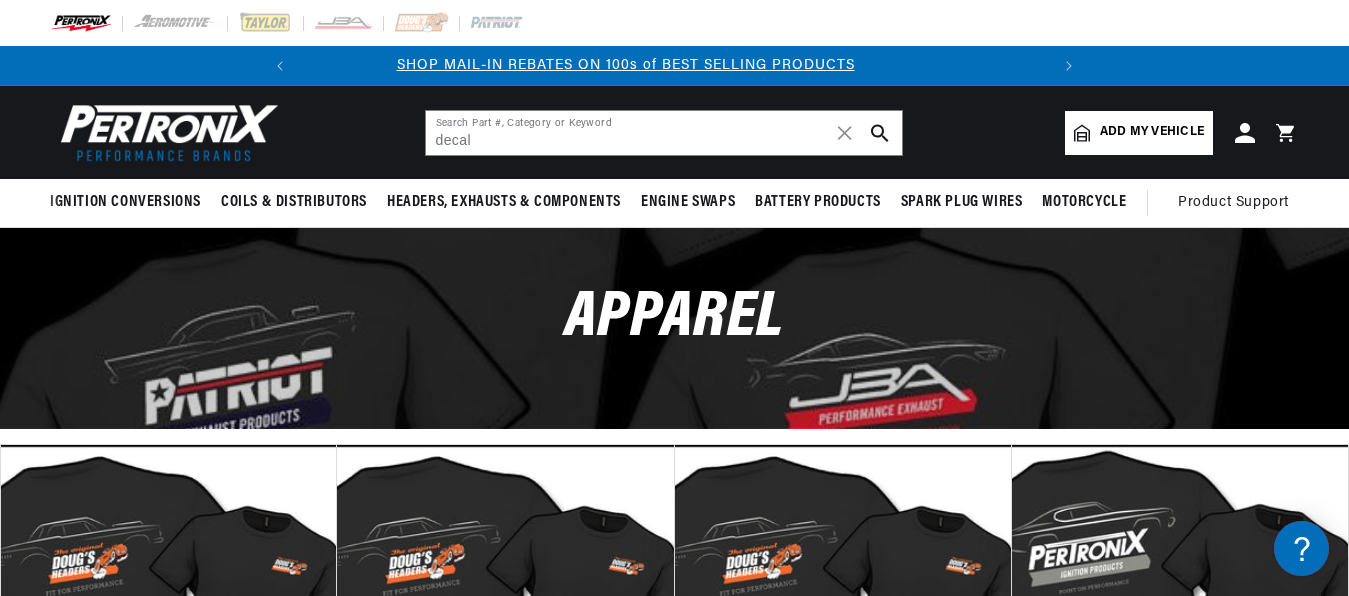 click 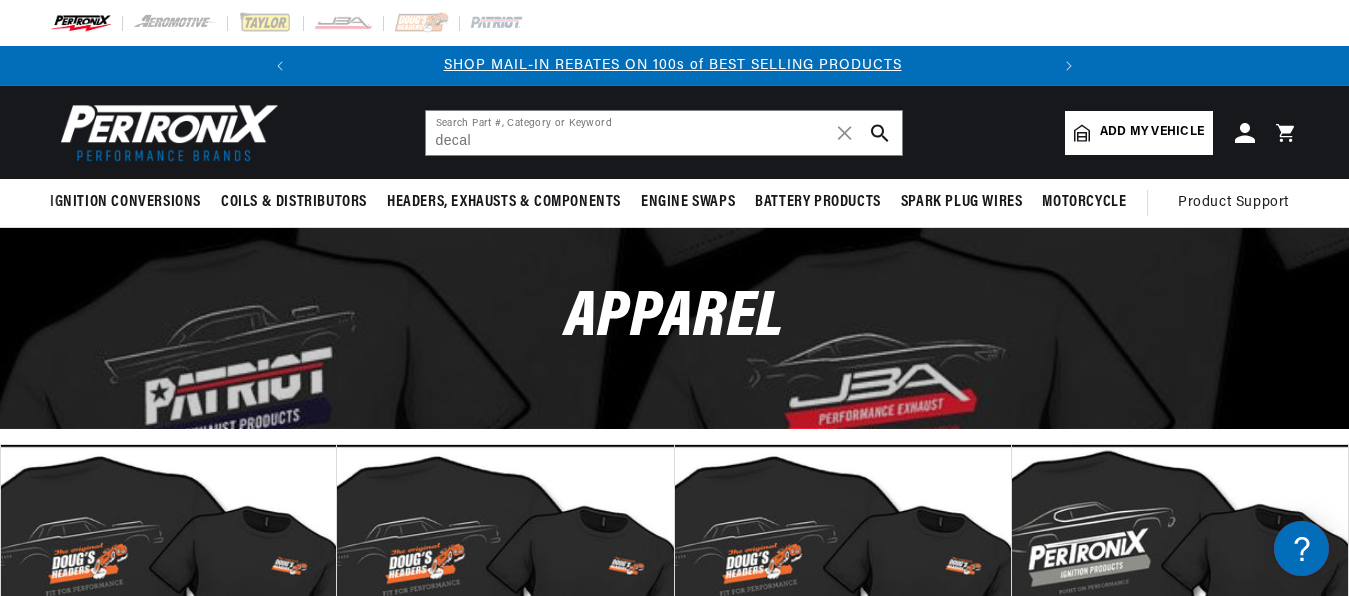 scroll, scrollTop: 0, scrollLeft: 0, axis: both 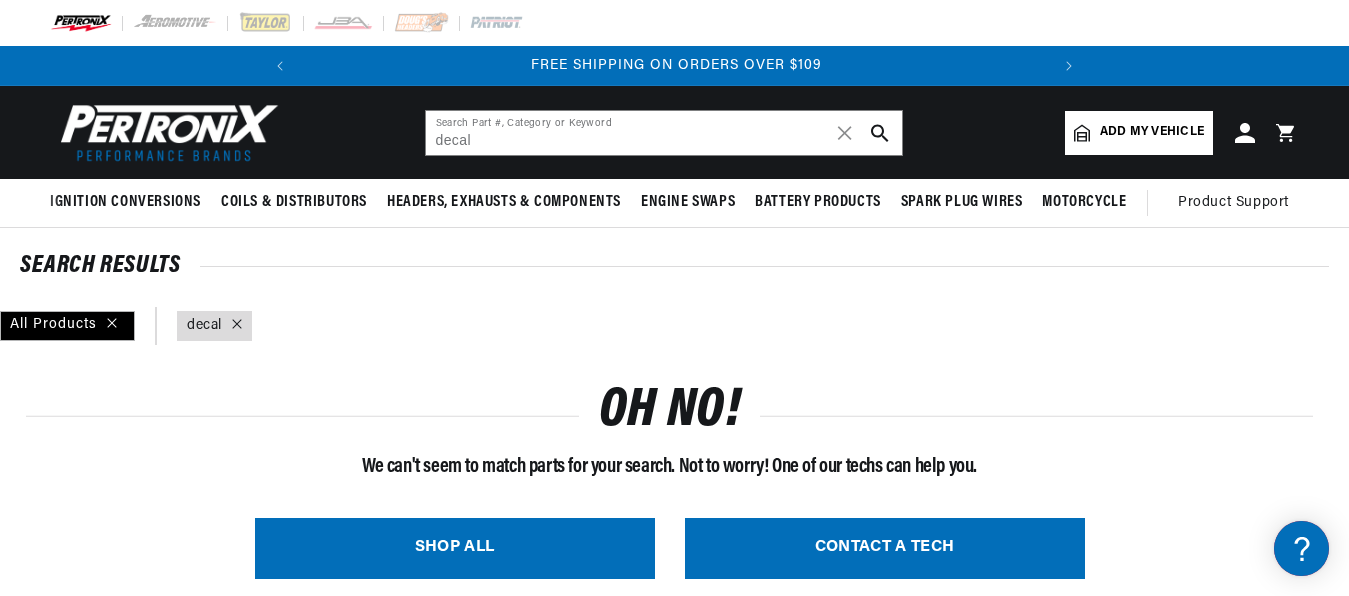 click at bounding box center (165, 132) 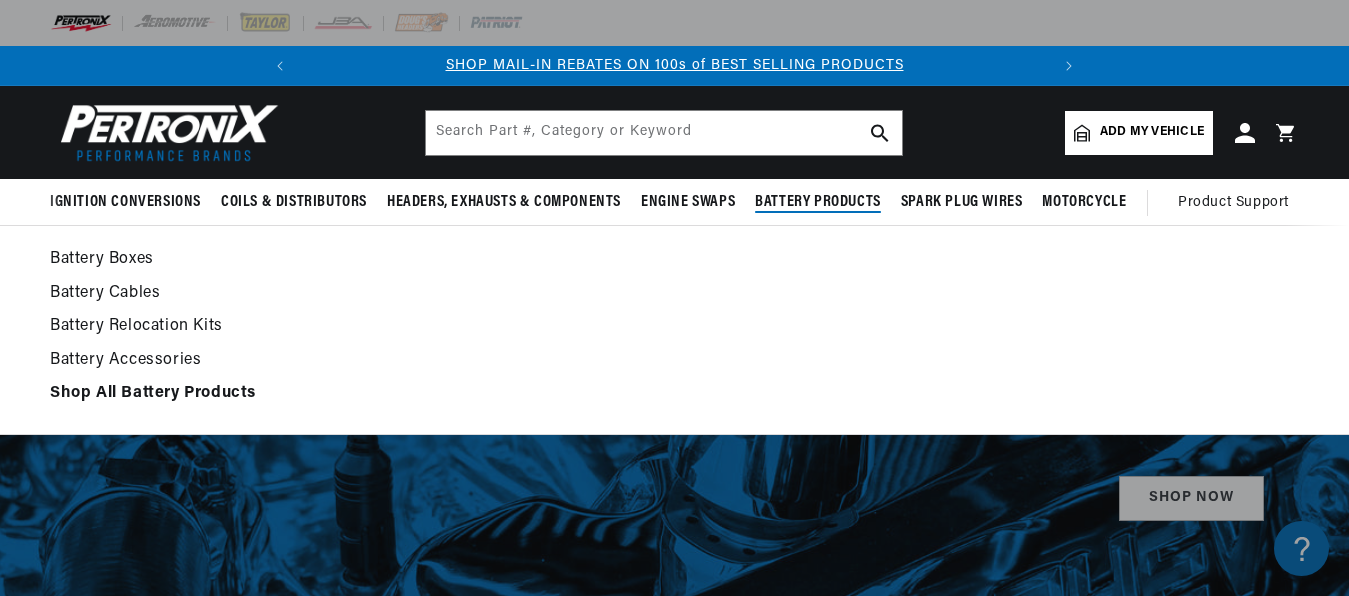 scroll, scrollTop: 0, scrollLeft: 0, axis: both 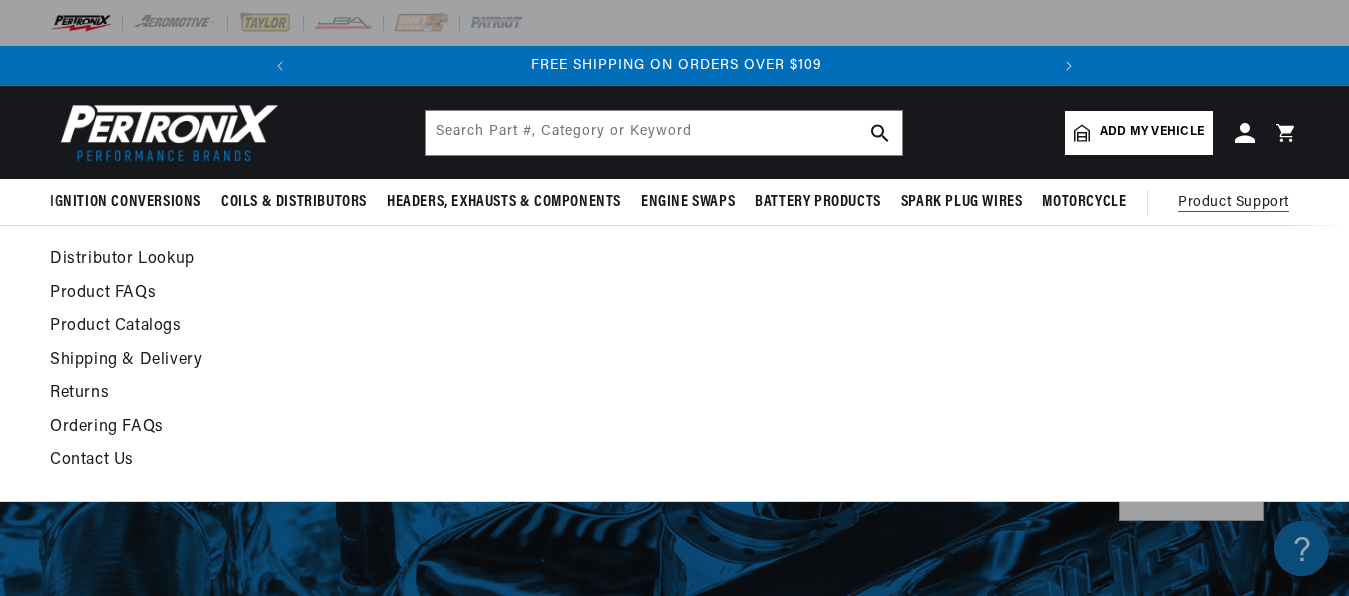 click on "Product Catalogs" at bounding box center [504, 327] 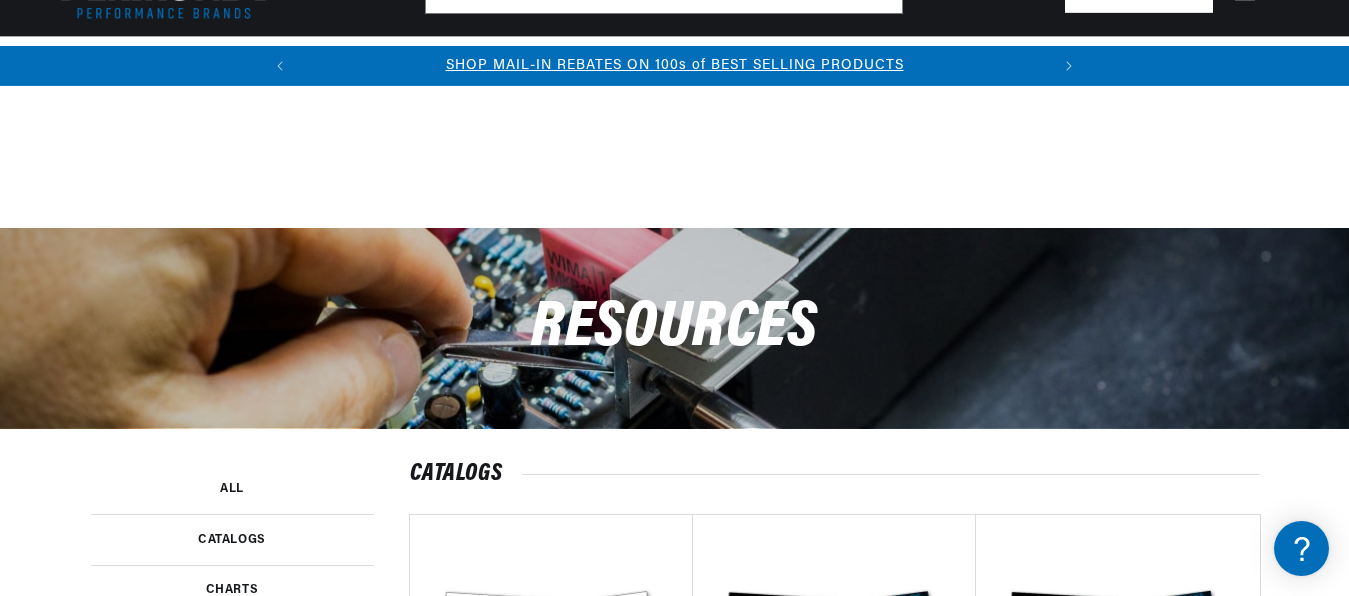 scroll, scrollTop: 510, scrollLeft: 0, axis: vertical 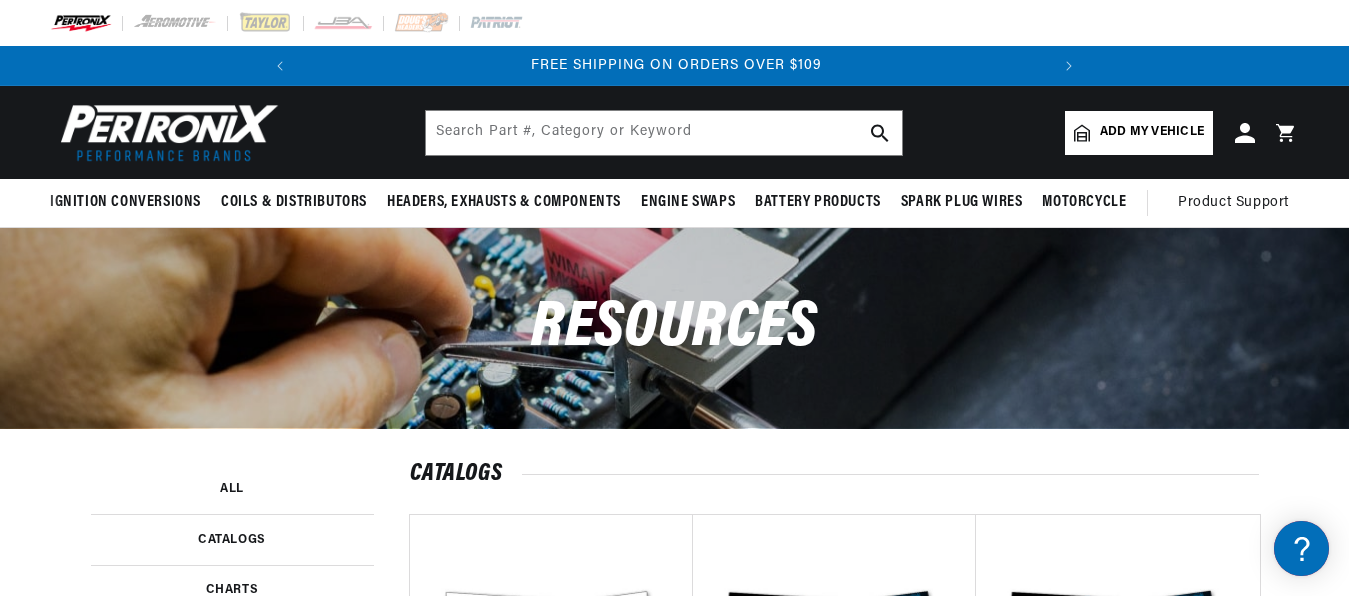 click at bounding box center [81, 23] 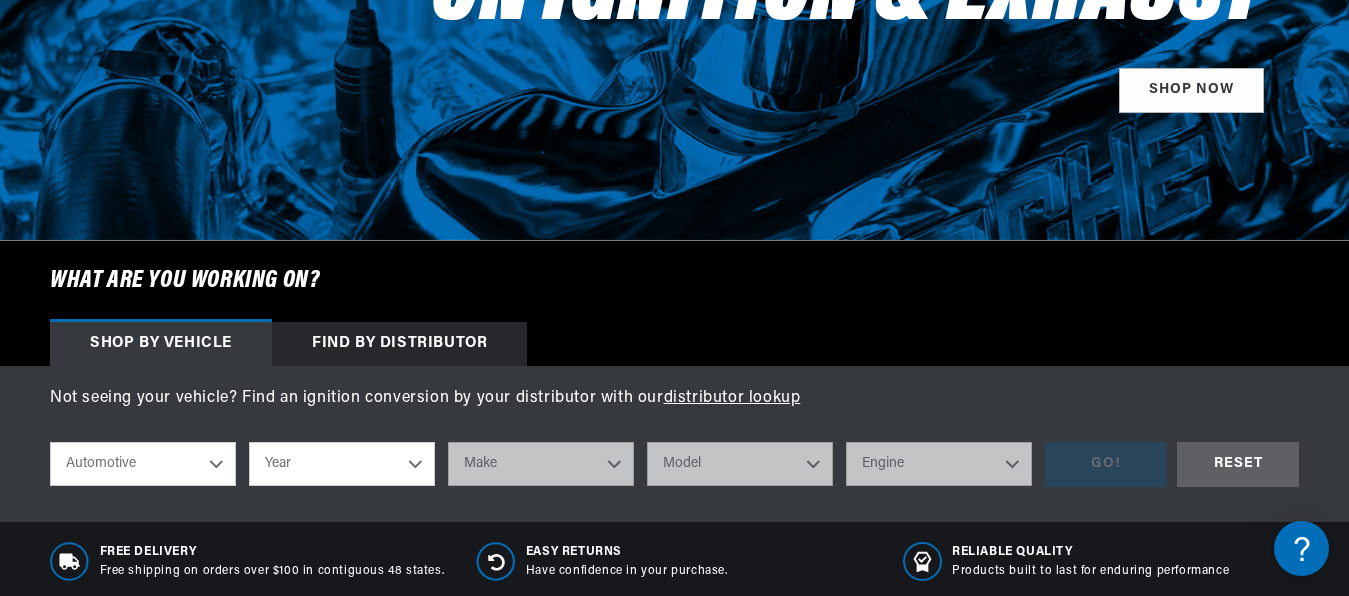 scroll, scrollTop: 856, scrollLeft: 0, axis: vertical 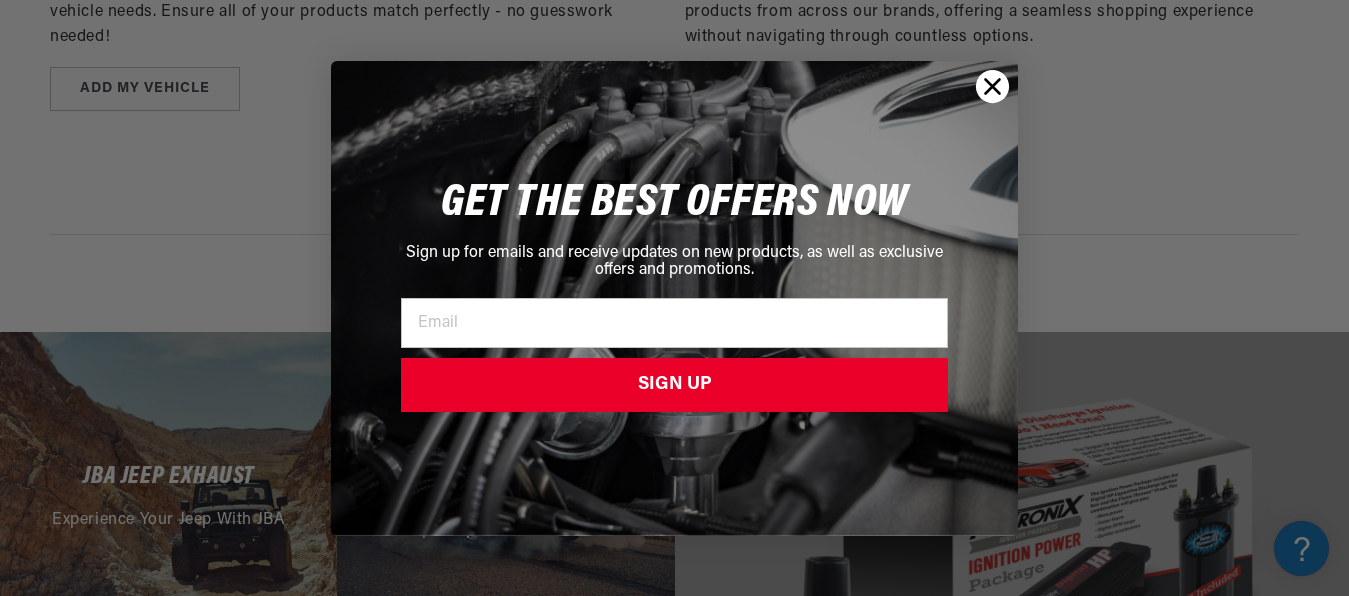 click on "Close dialog" 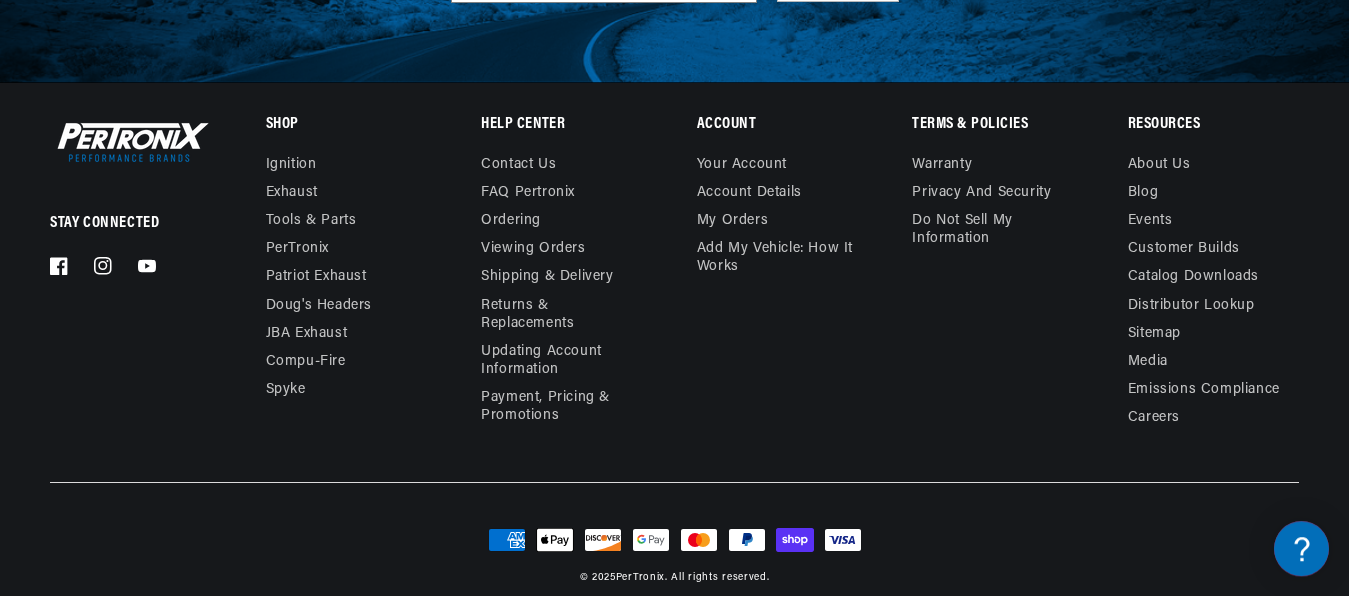 scroll, scrollTop: 6041, scrollLeft: 0, axis: vertical 